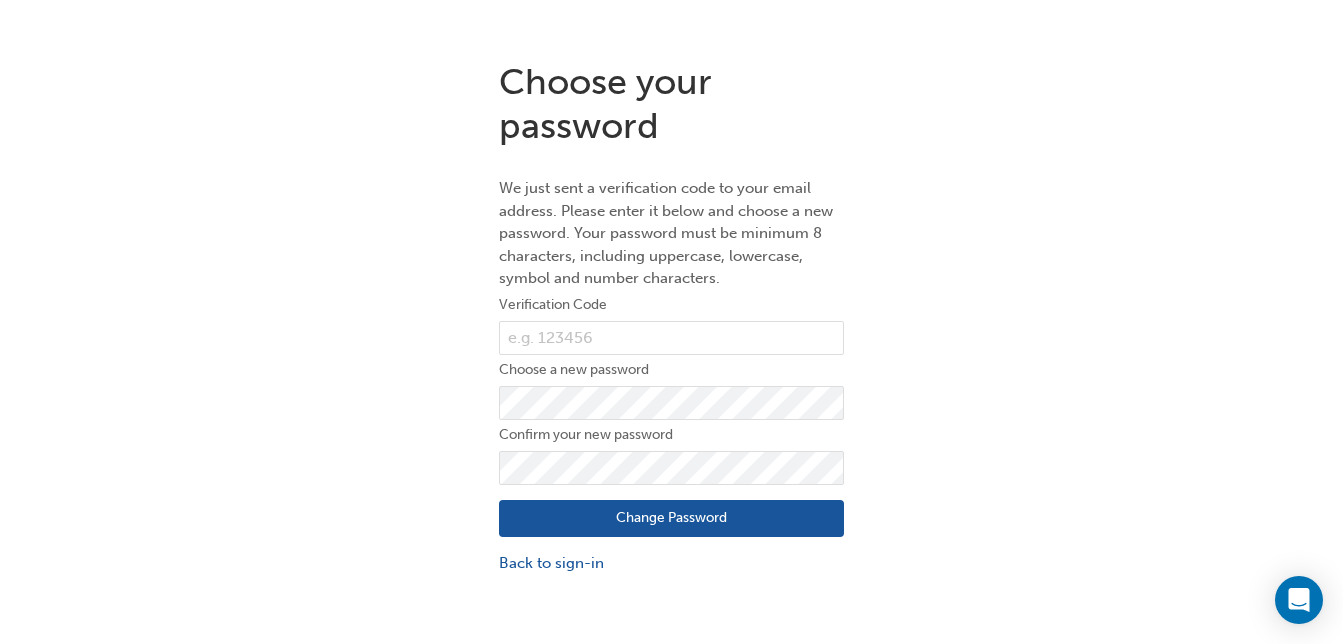scroll, scrollTop: 45, scrollLeft: 0, axis: vertical 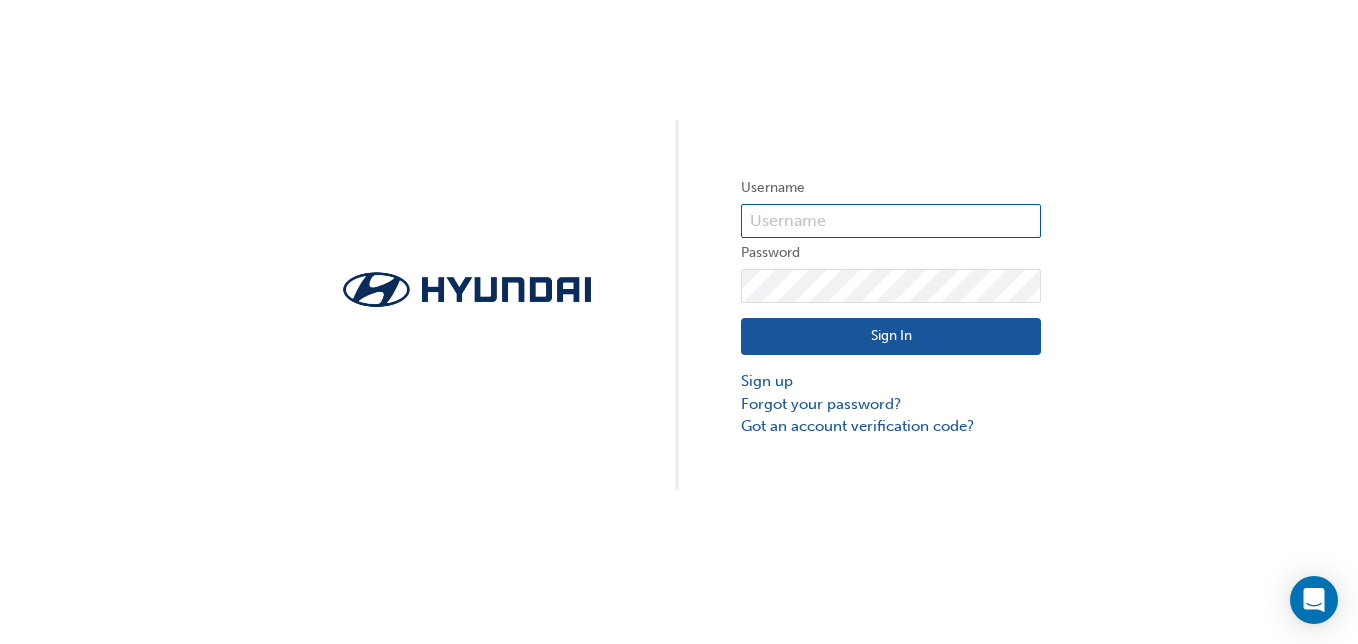 click at bounding box center (891, 221) 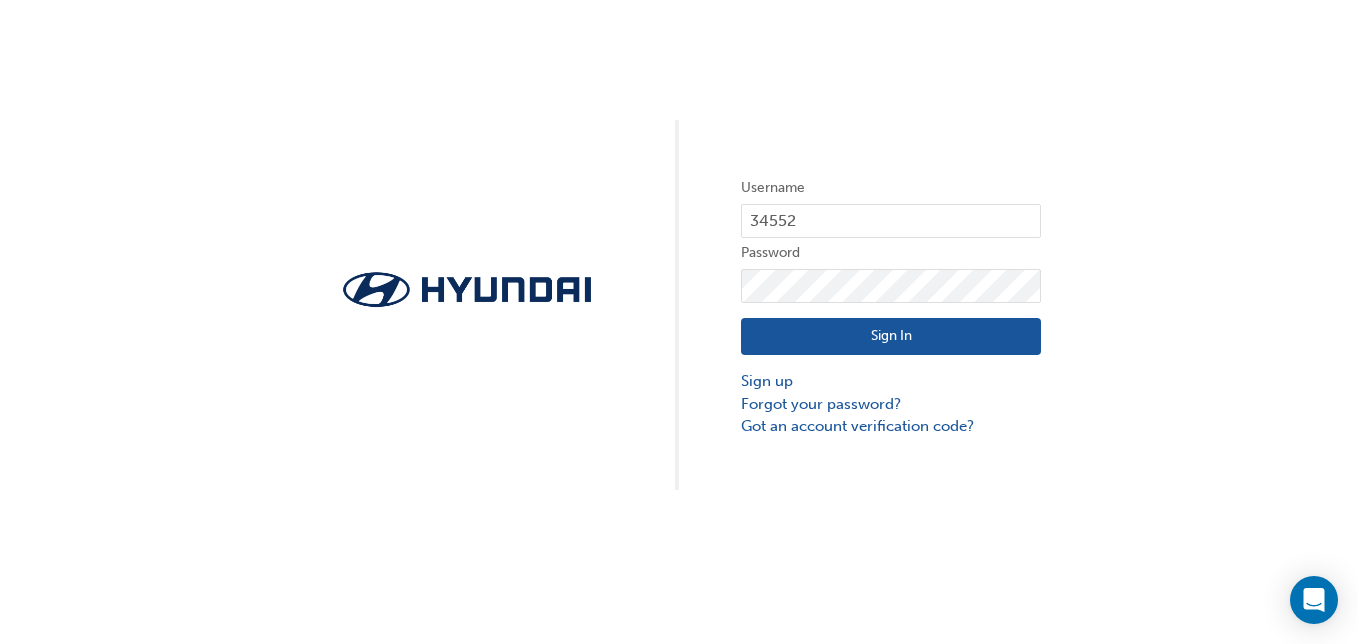 click on "Sign In" at bounding box center [891, 337] 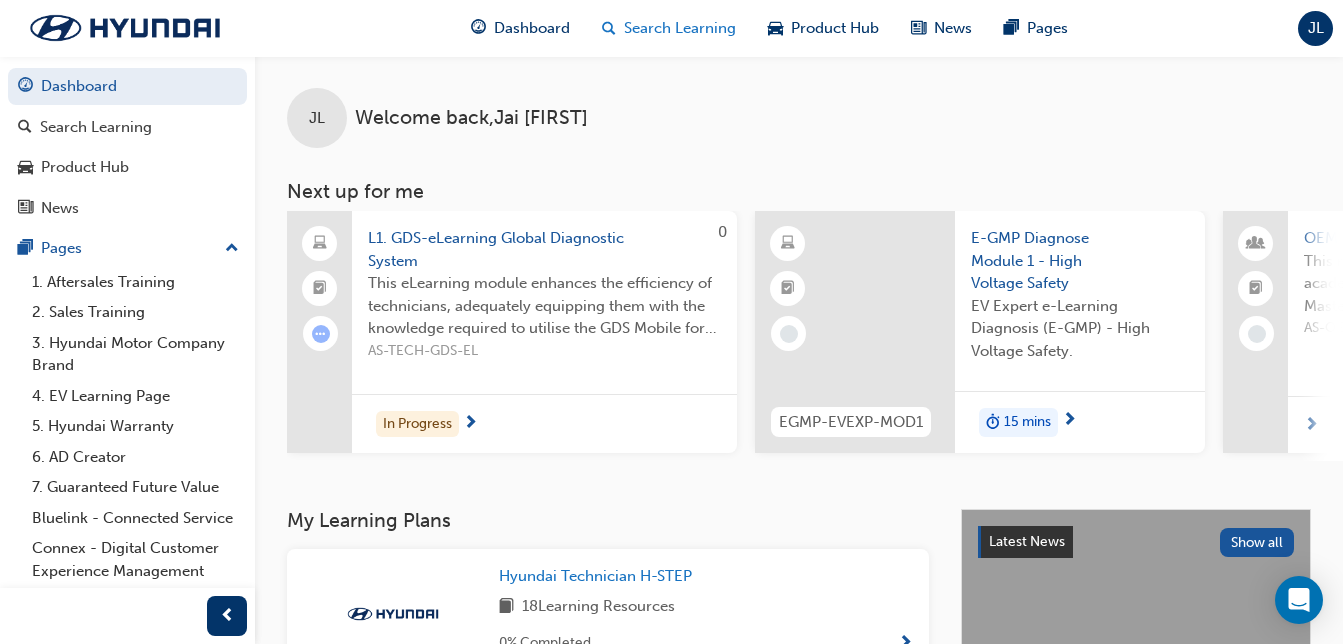 click on "Search Learning" at bounding box center [680, 28] 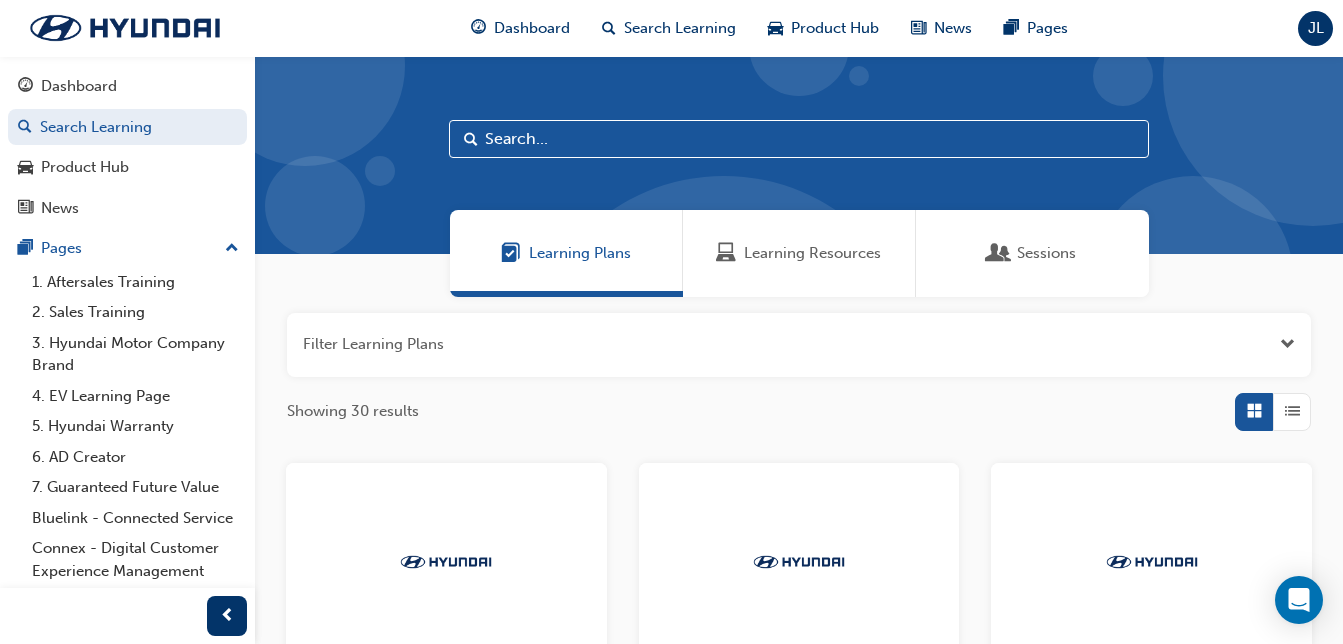 click at bounding box center (799, 139) 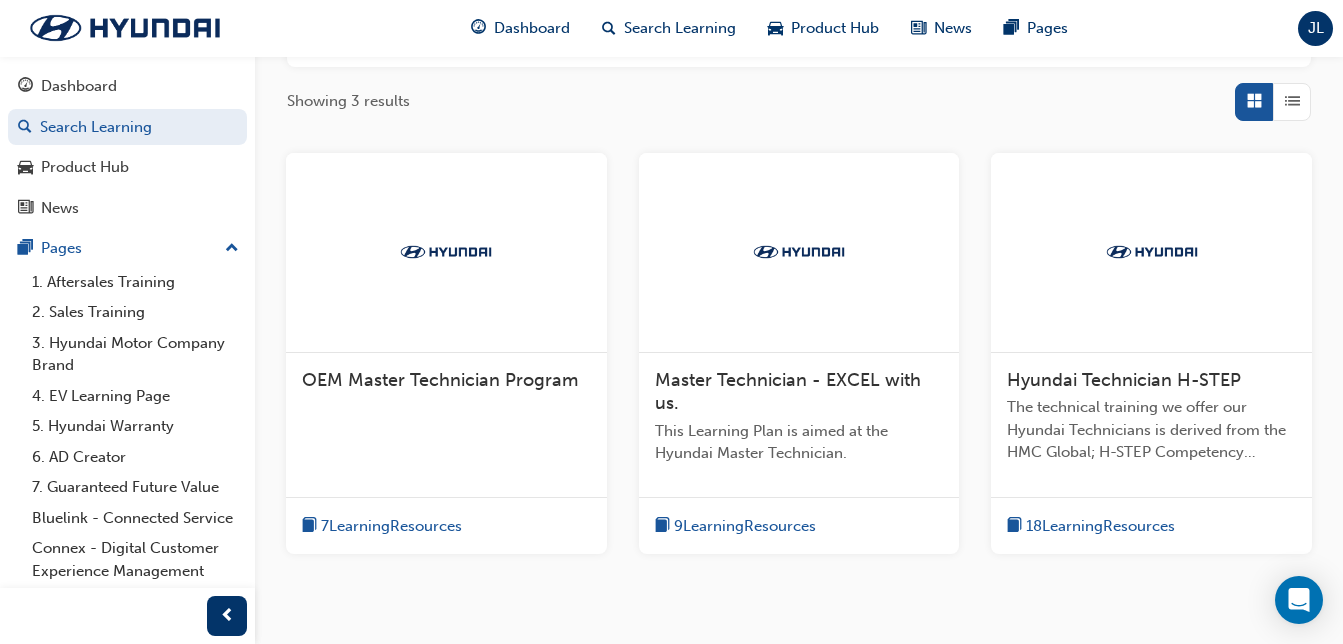 scroll, scrollTop: 315, scrollLeft: 0, axis: vertical 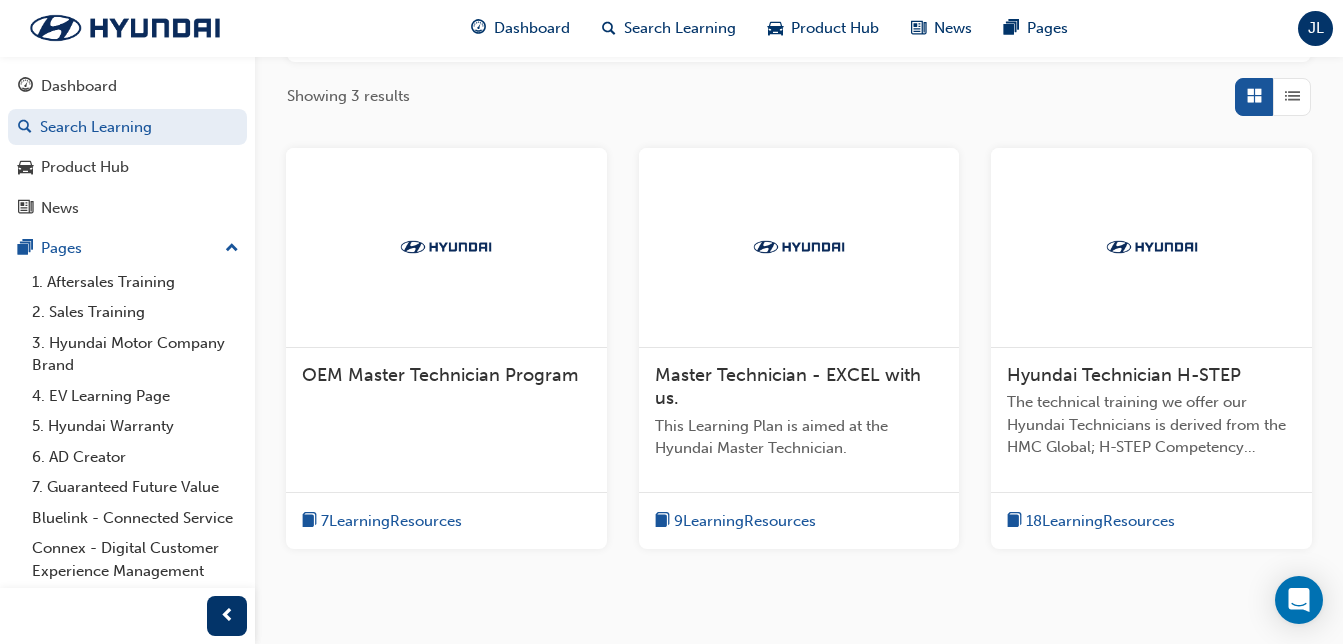 type on "tech" 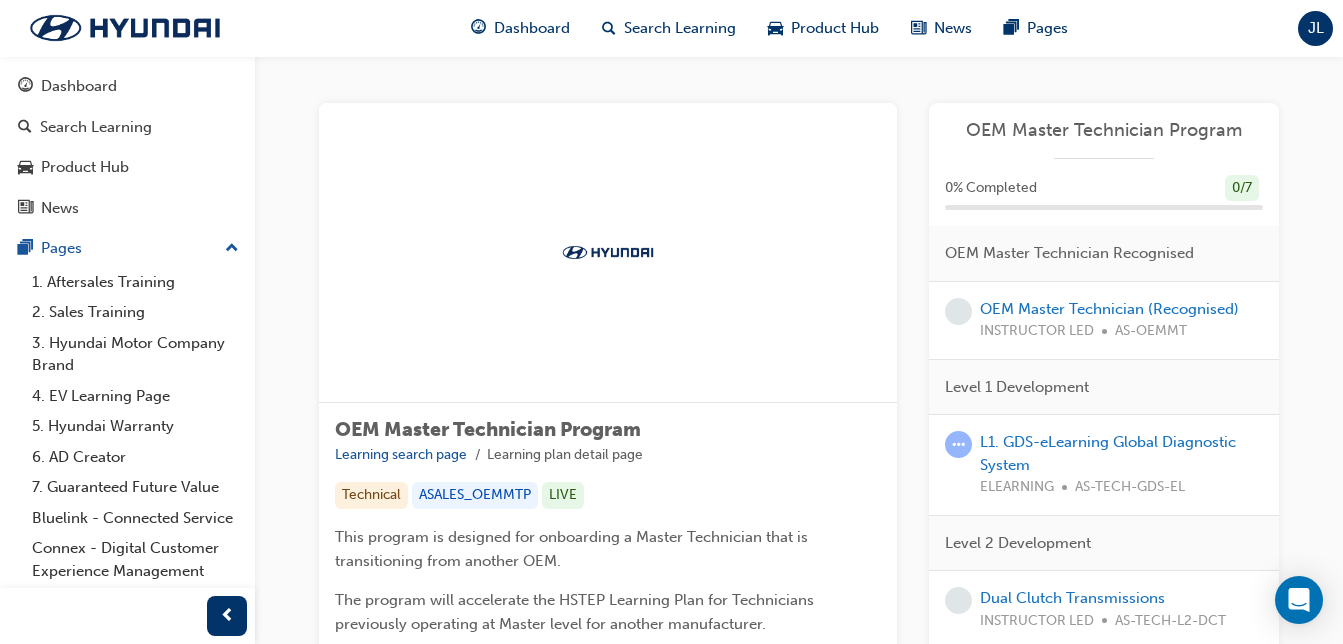 scroll, scrollTop: 0, scrollLeft: 0, axis: both 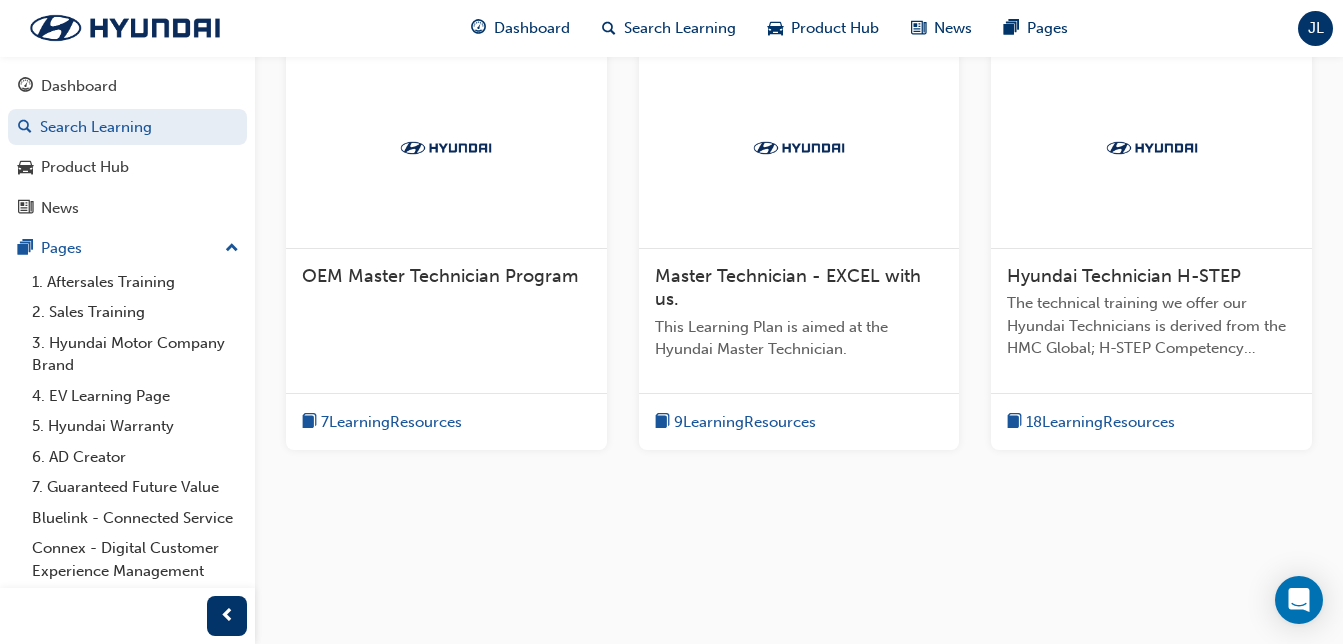 click on "18  Learning  Resources" at bounding box center [1100, 422] 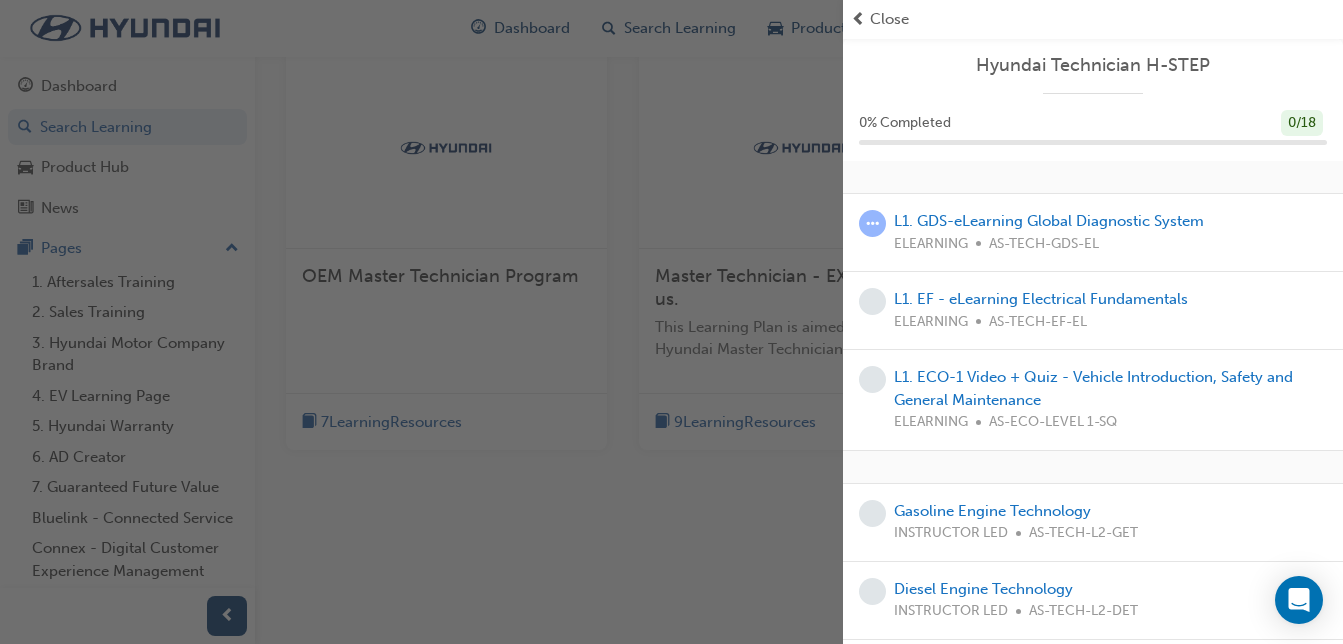 click at bounding box center [421, 322] 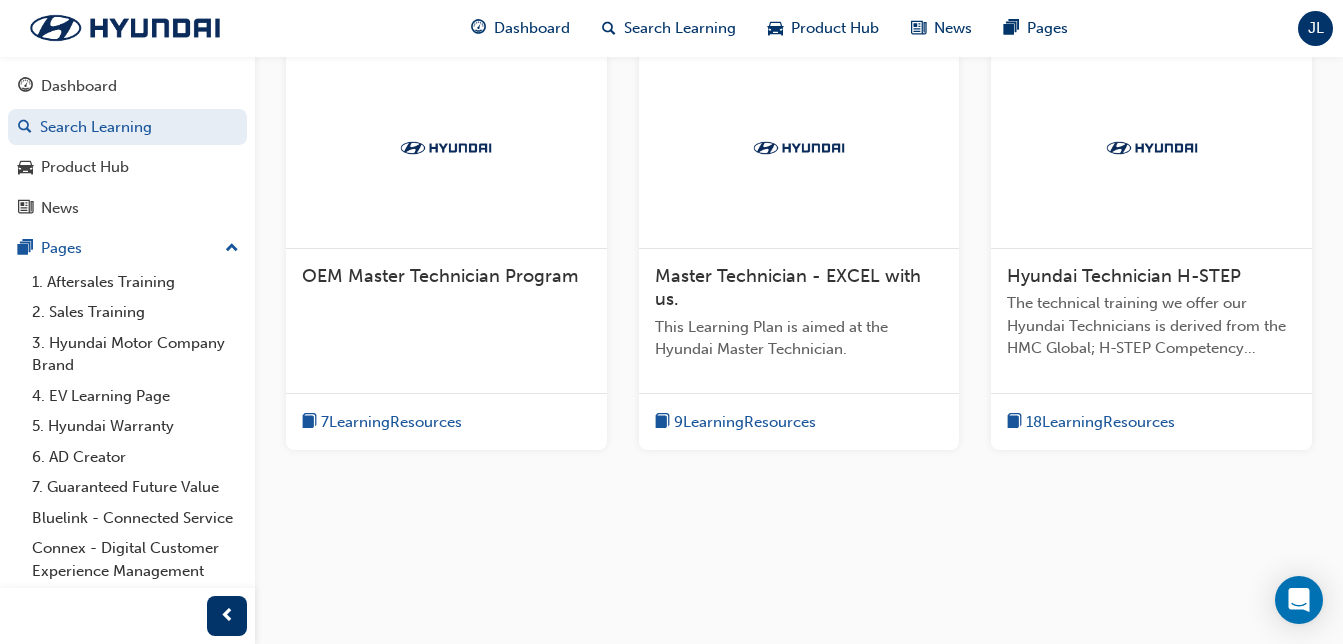 click on "Hyundai Technician H-STEP" at bounding box center [1124, 276] 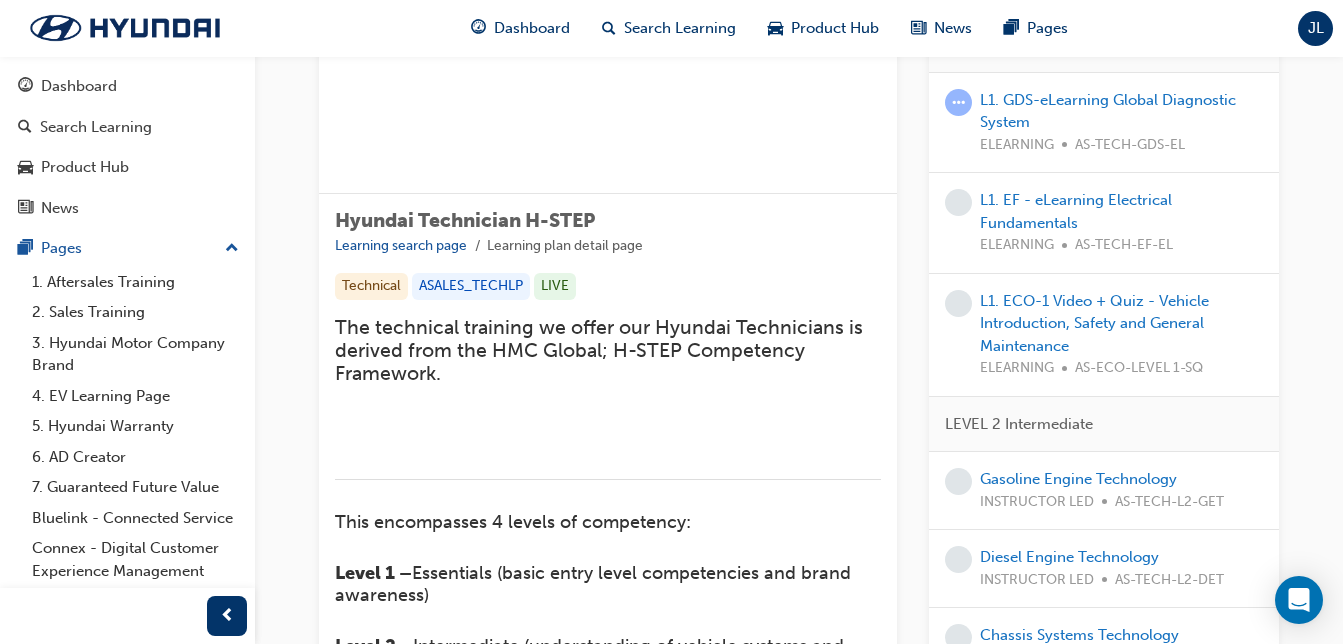 scroll, scrollTop: 204, scrollLeft: 0, axis: vertical 